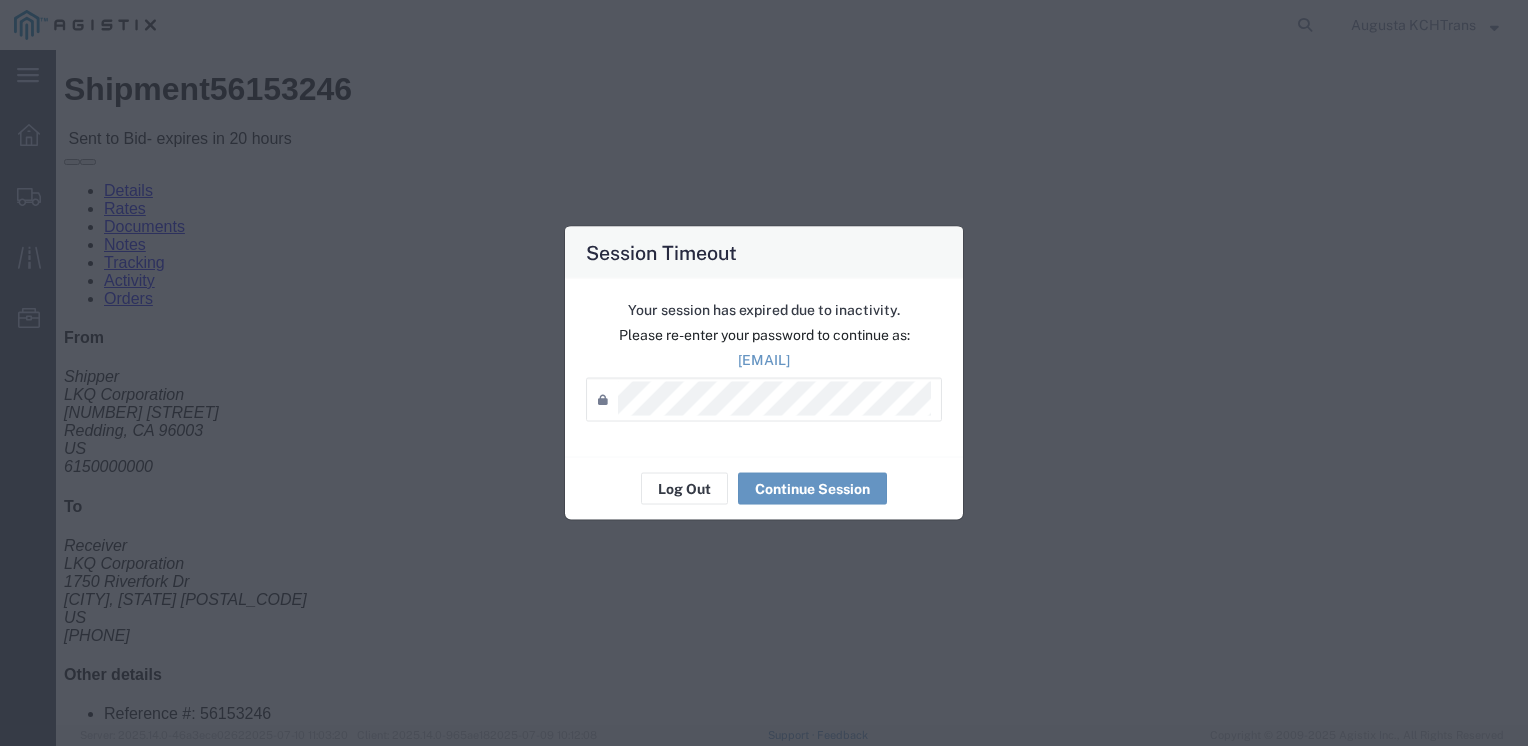 scroll, scrollTop: 0, scrollLeft: 0, axis: both 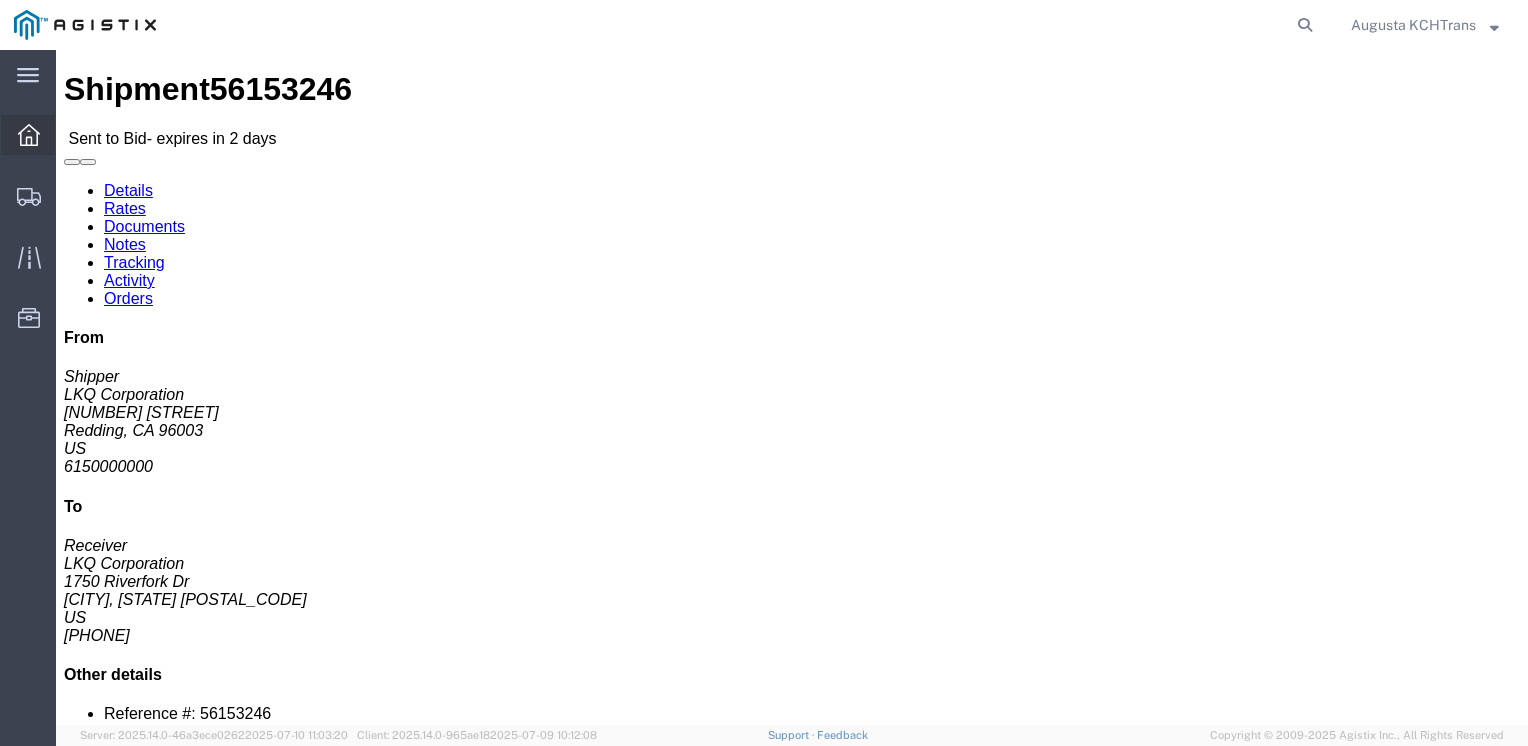 click 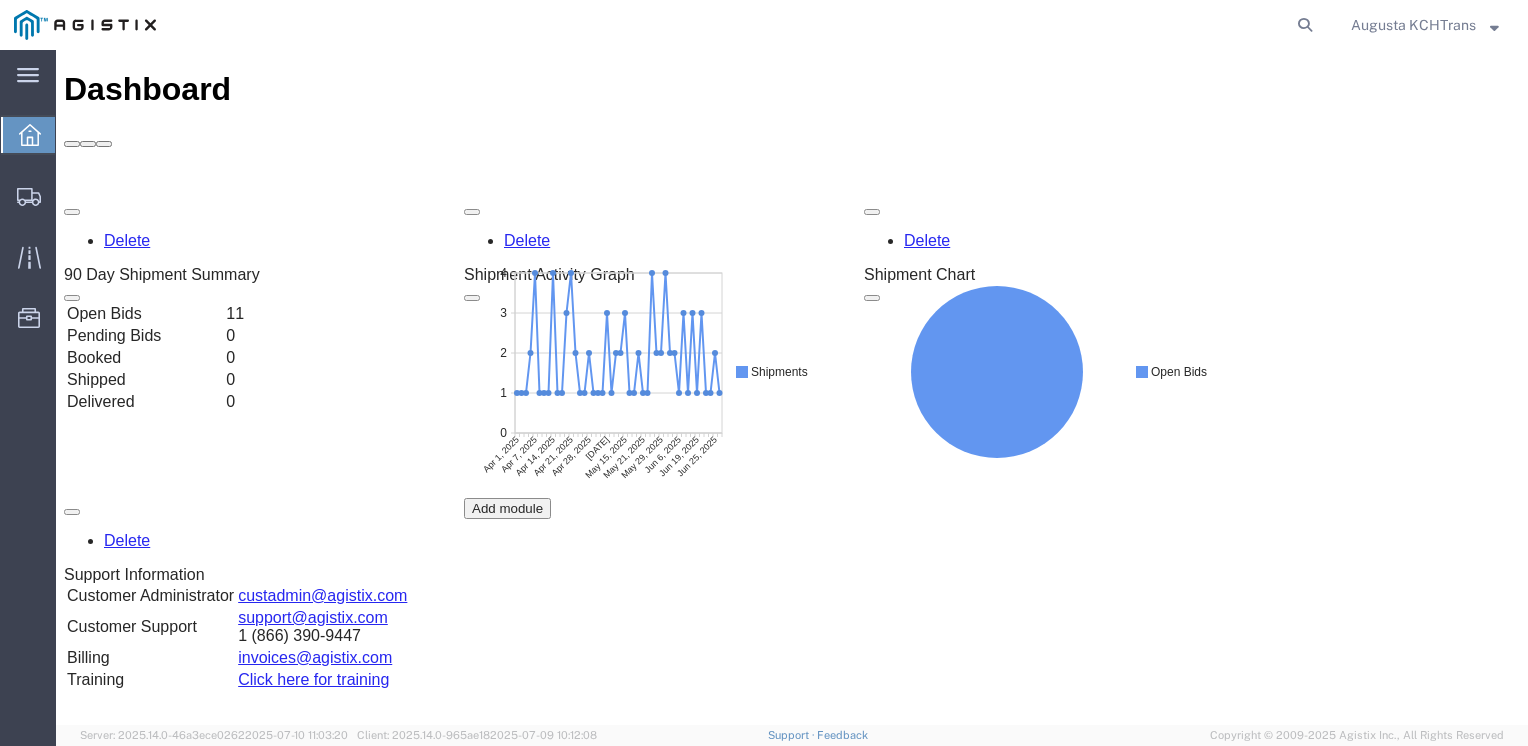 scroll, scrollTop: 0, scrollLeft: 0, axis: both 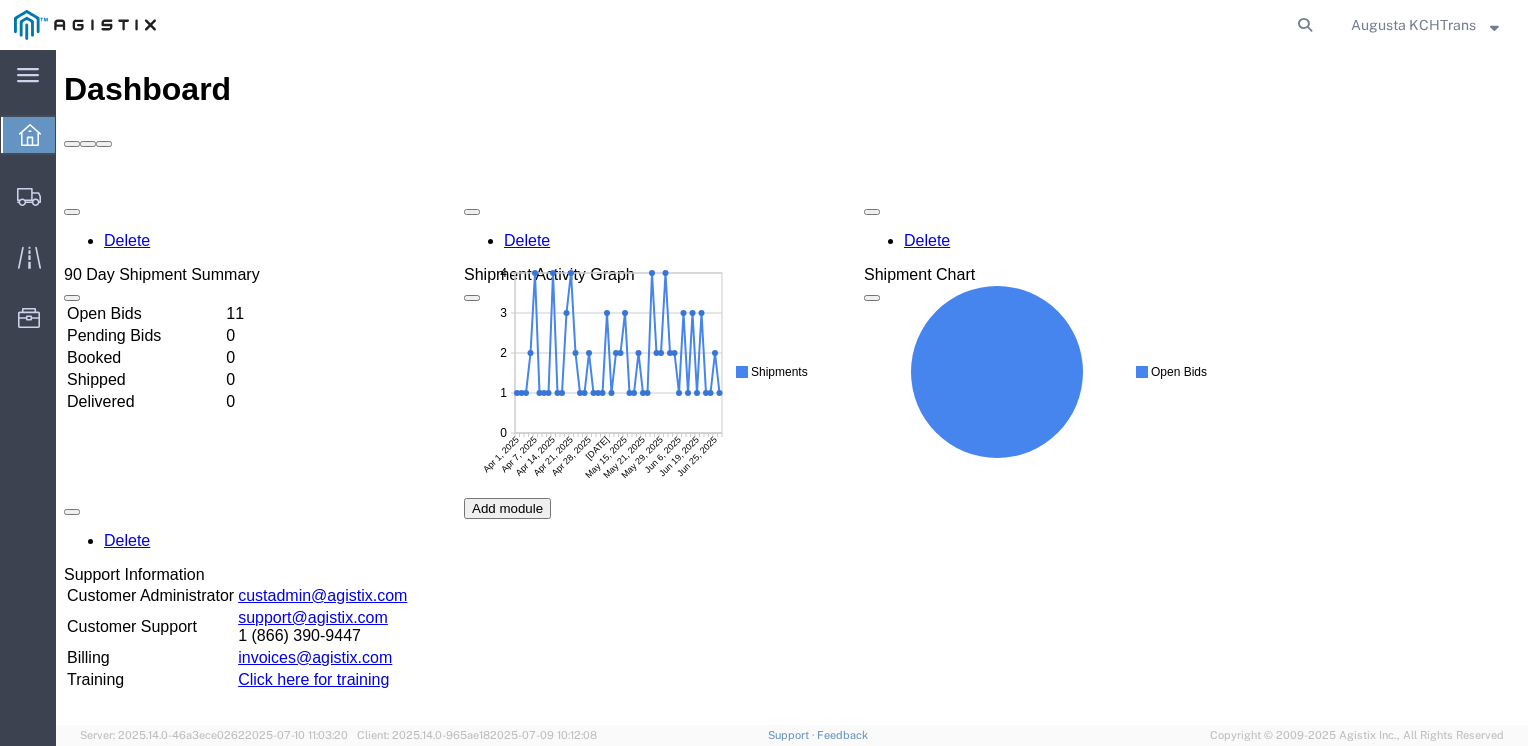 click on "Open Bids" at bounding box center [144, 314] 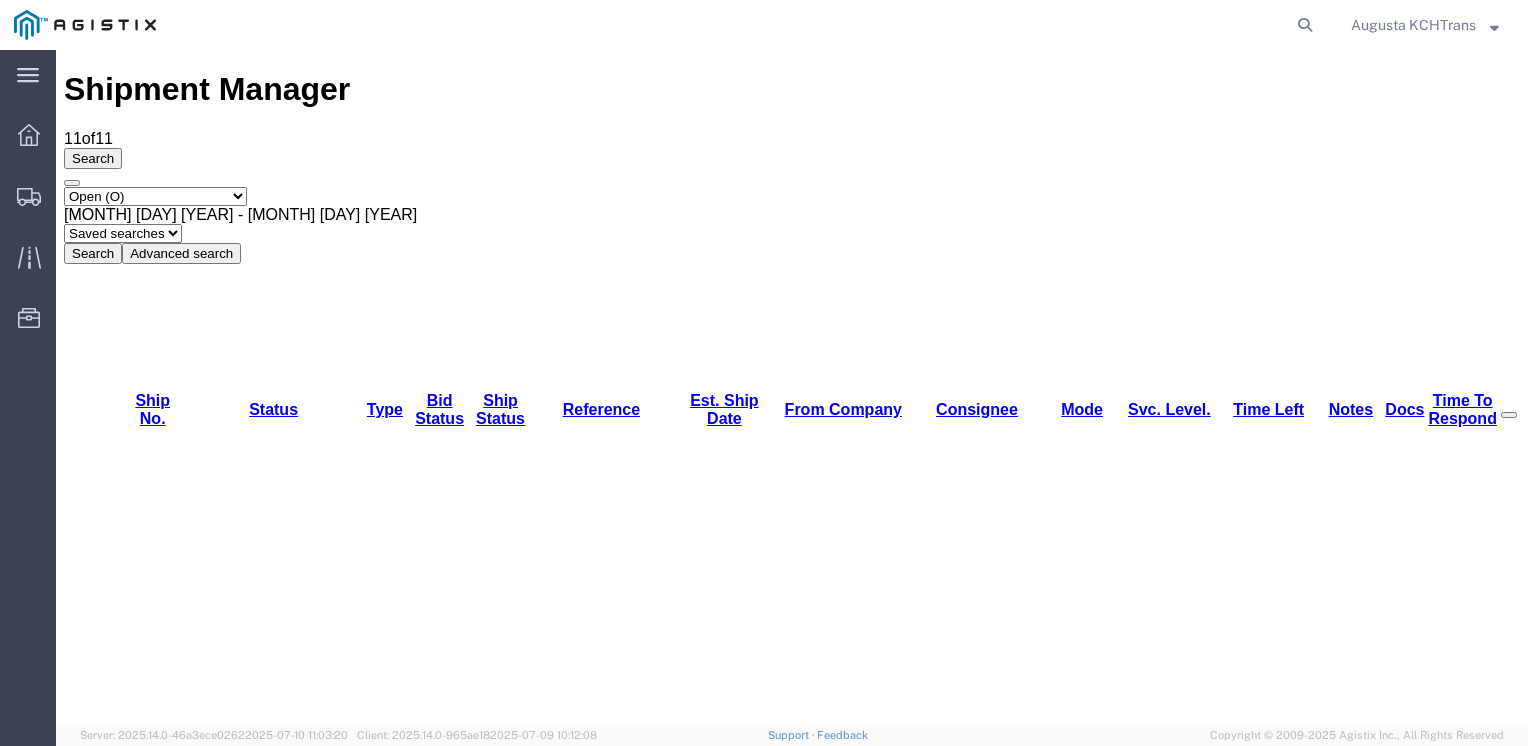 click on "Open" at bounding box center [258, 1149] 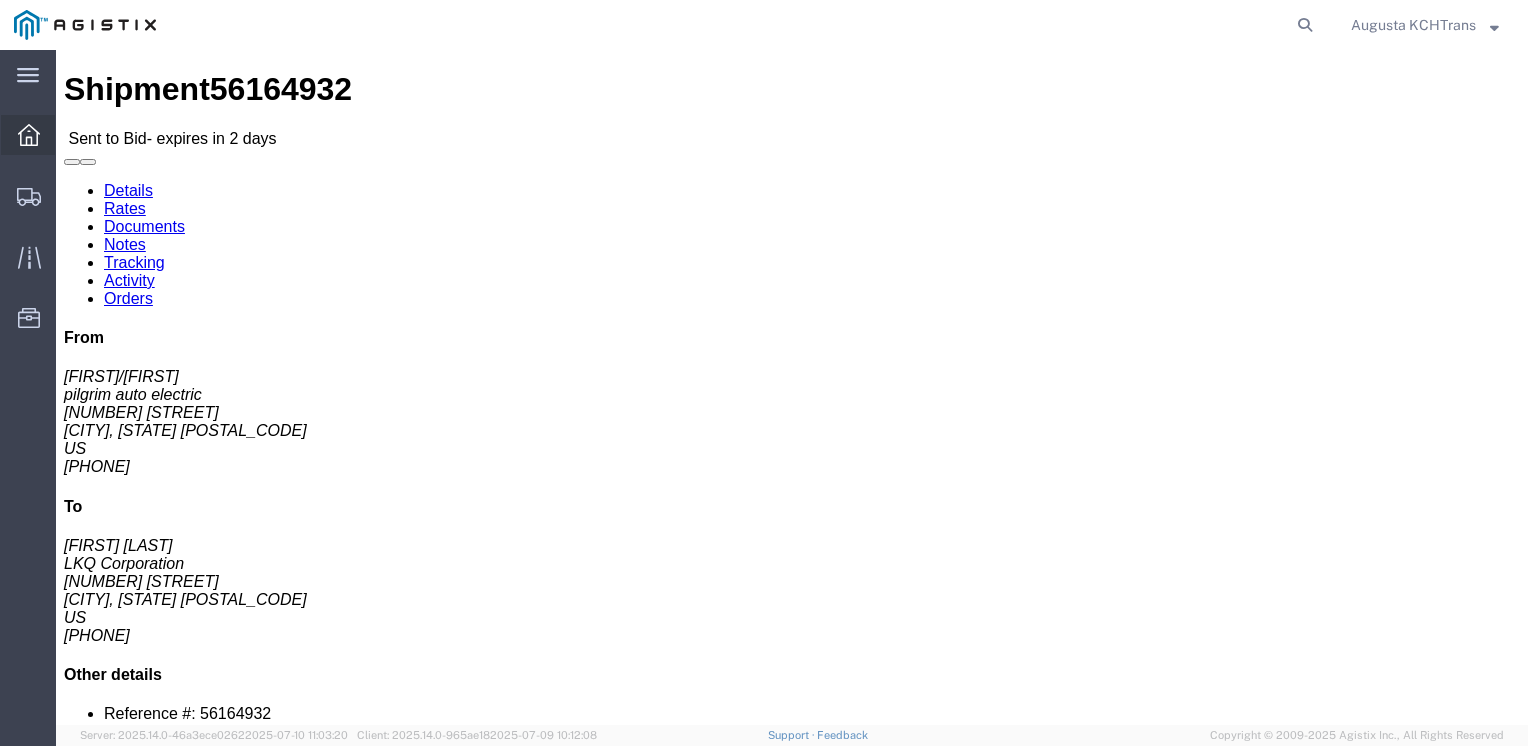 click 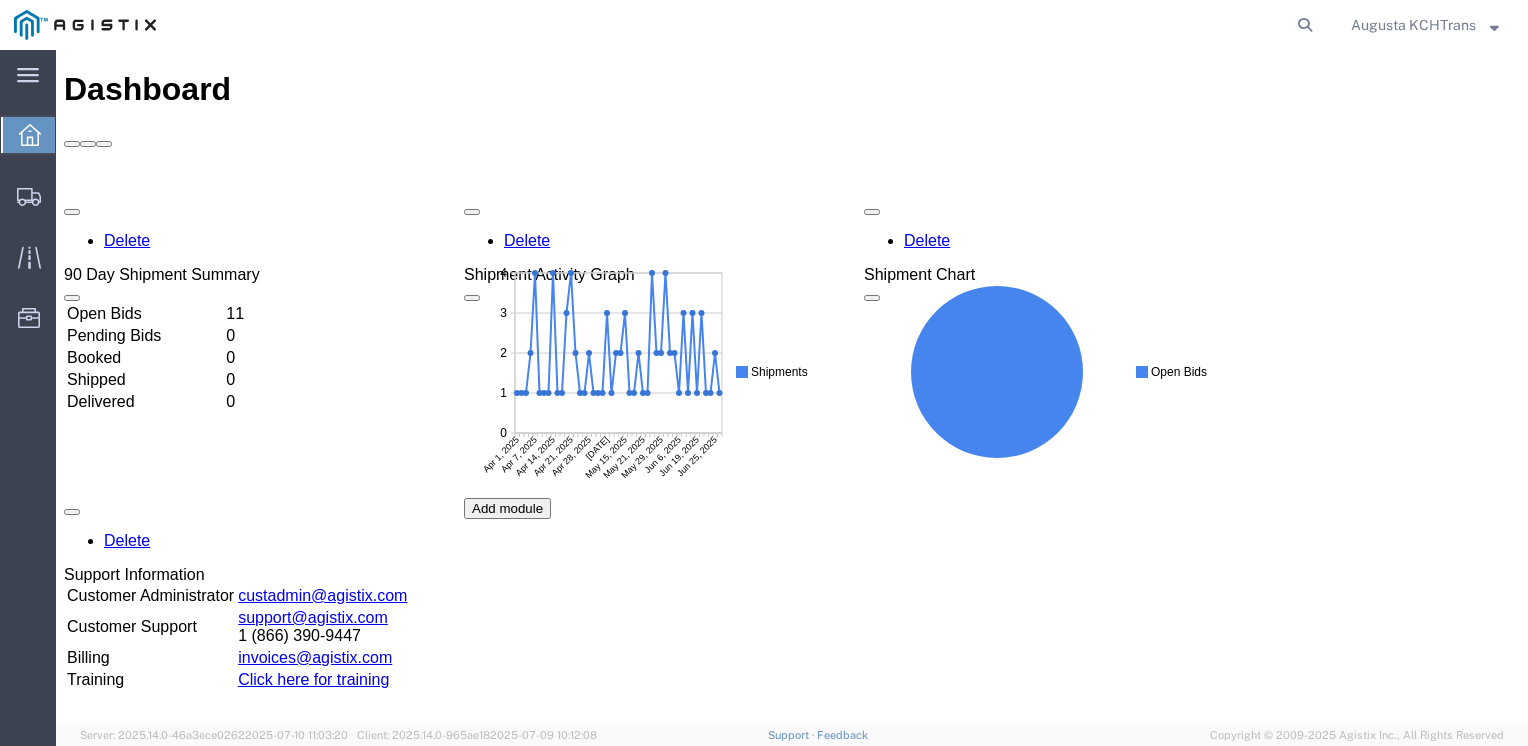 scroll, scrollTop: 0, scrollLeft: 0, axis: both 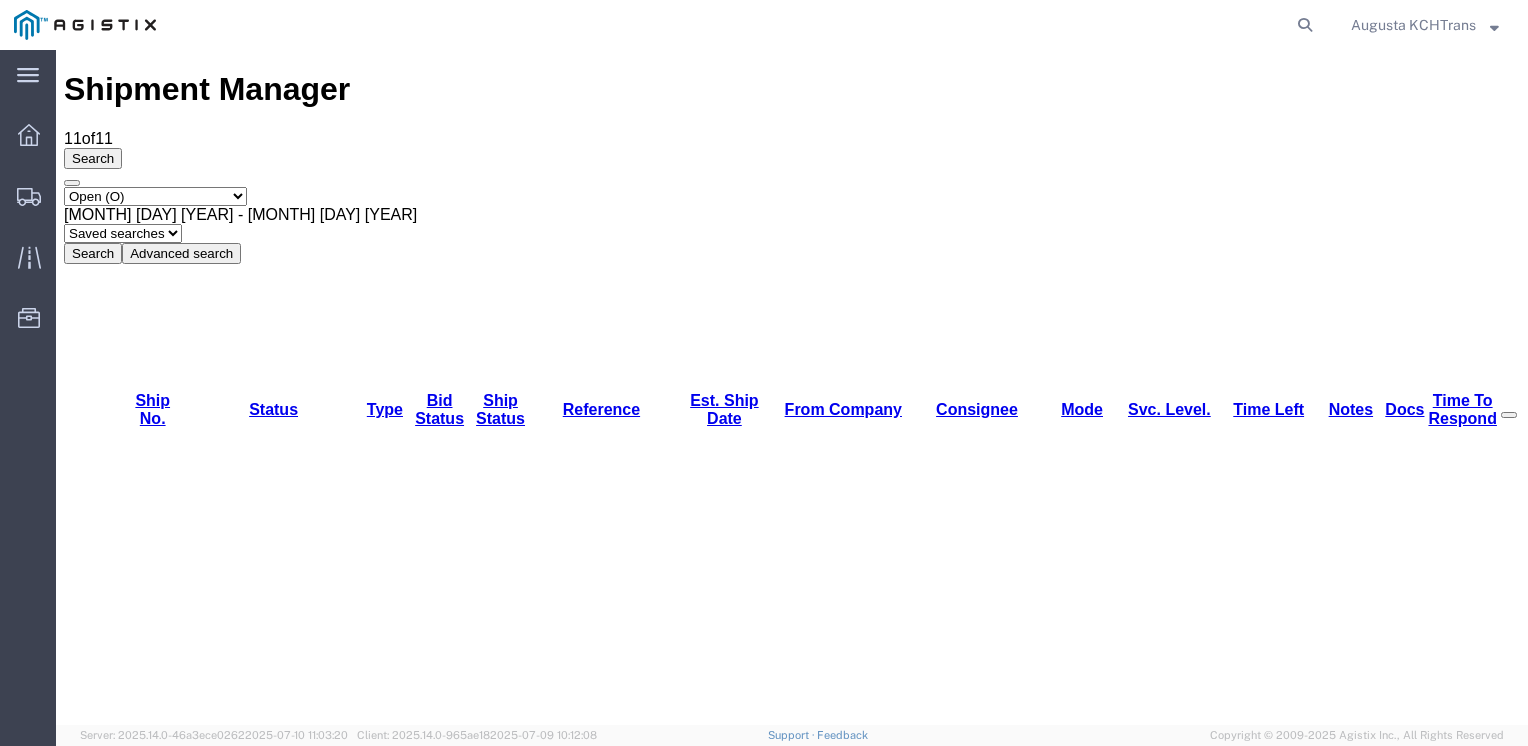 click on "Open" at bounding box center (258, 1361) 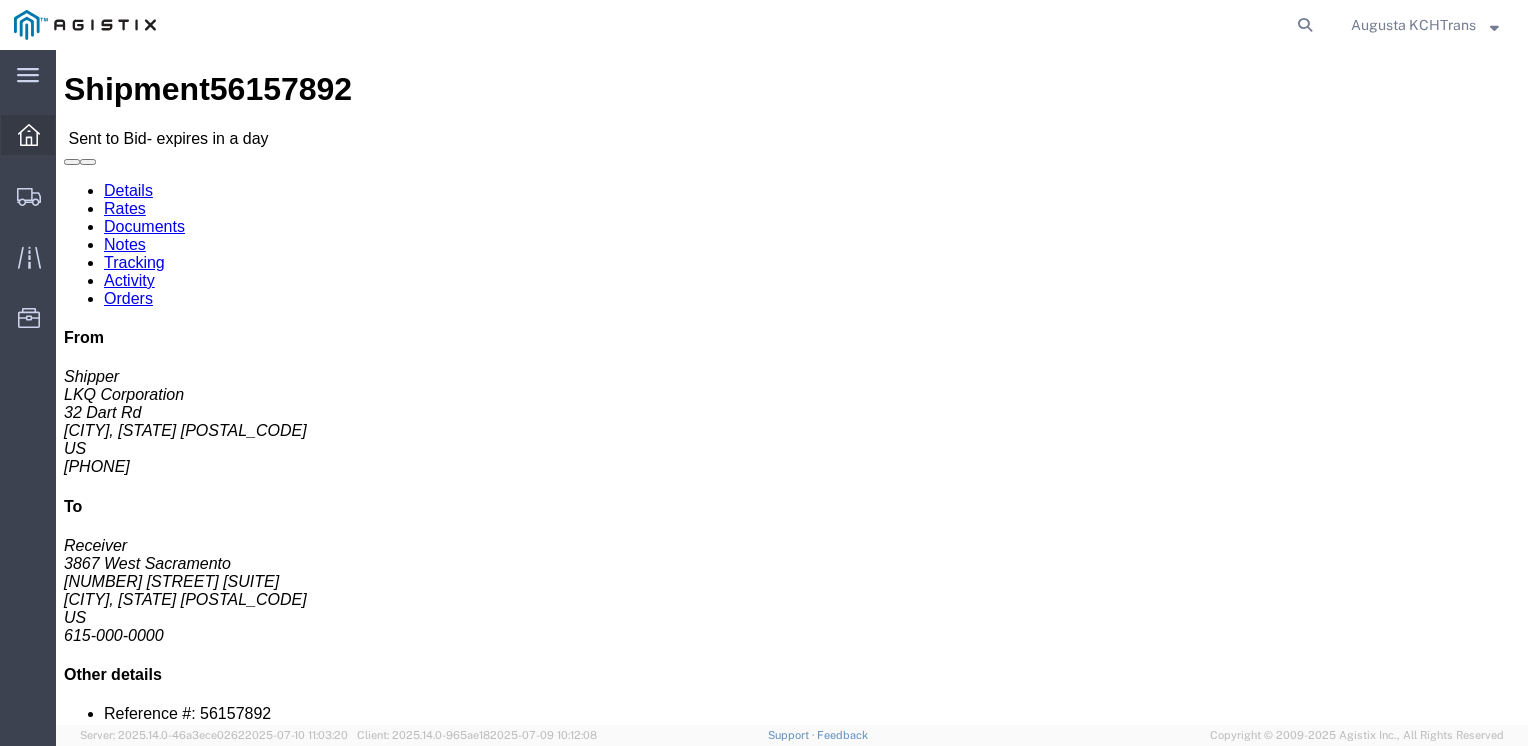 click 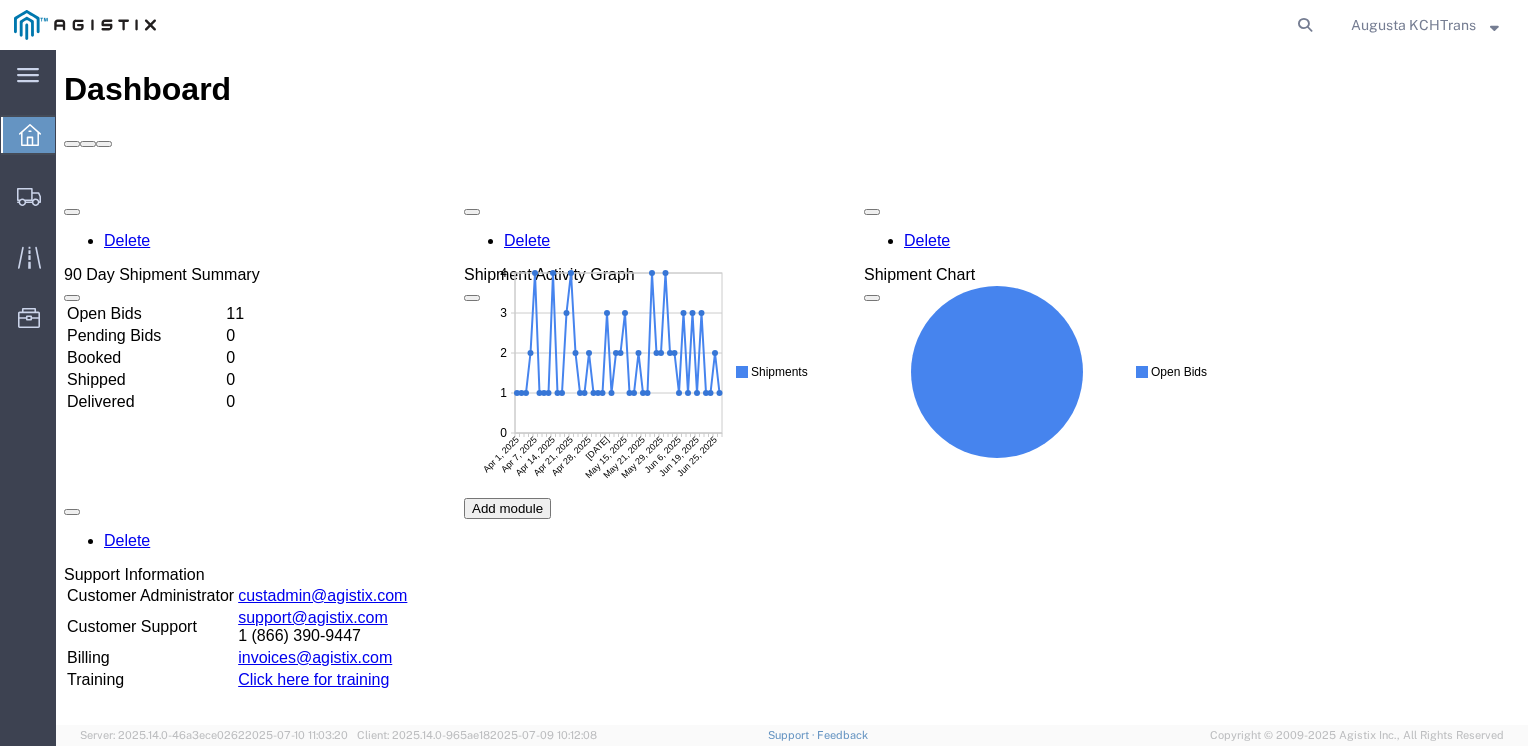 scroll, scrollTop: 0, scrollLeft: 0, axis: both 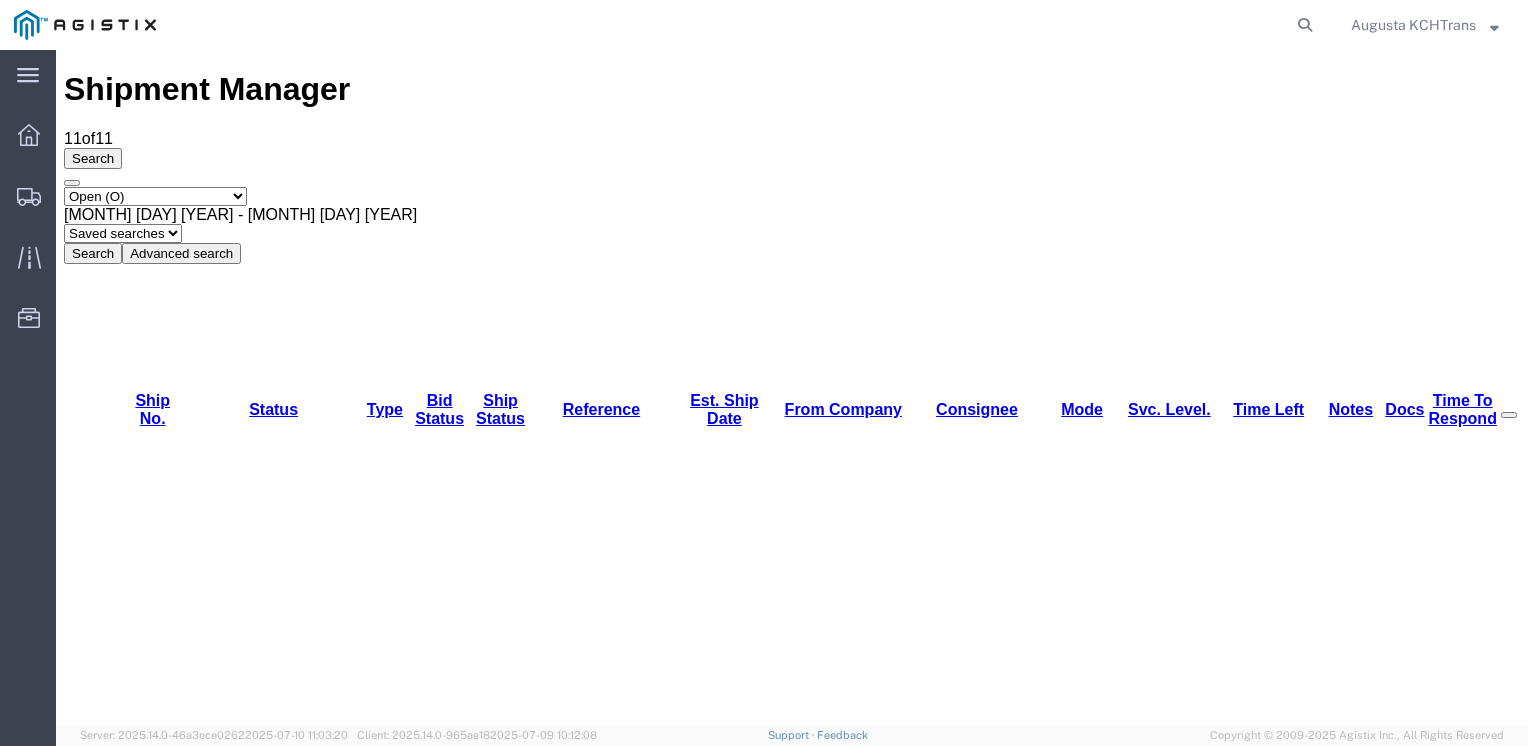 click on "Open" at bounding box center (258, 3269) 